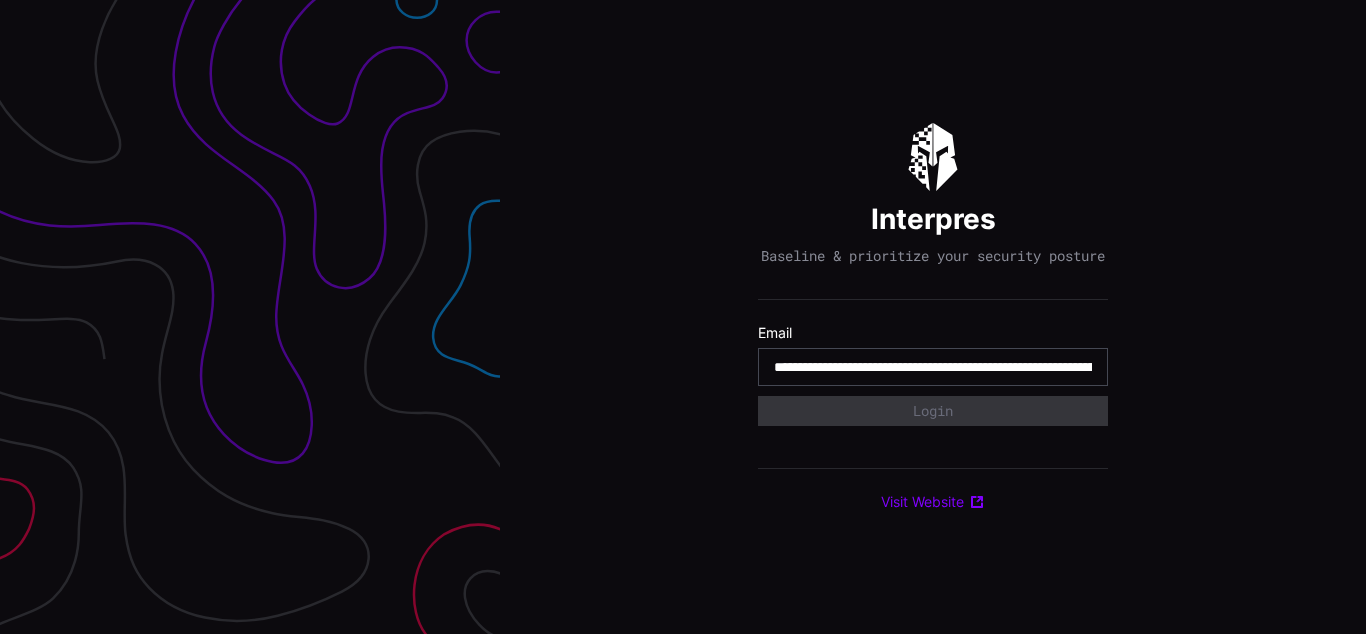click on "**********" at bounding box center (933, 367) 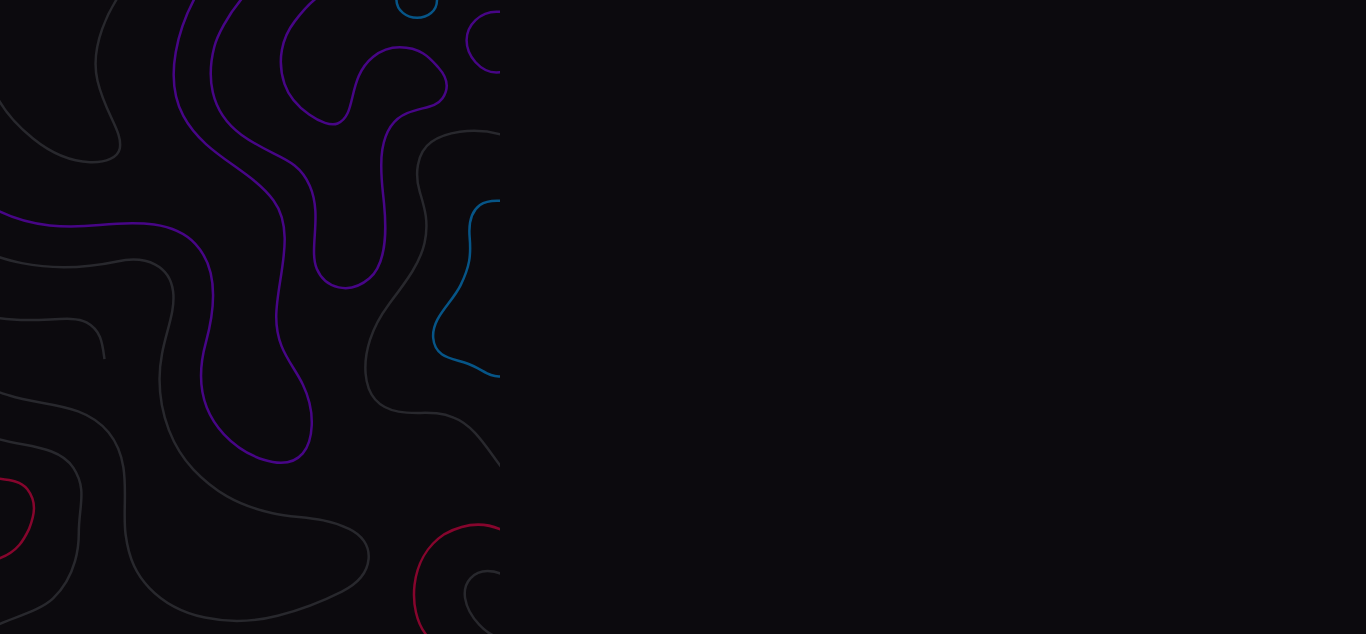 scroll, scrollTop: 0, scrollLeft: 0, axis: both 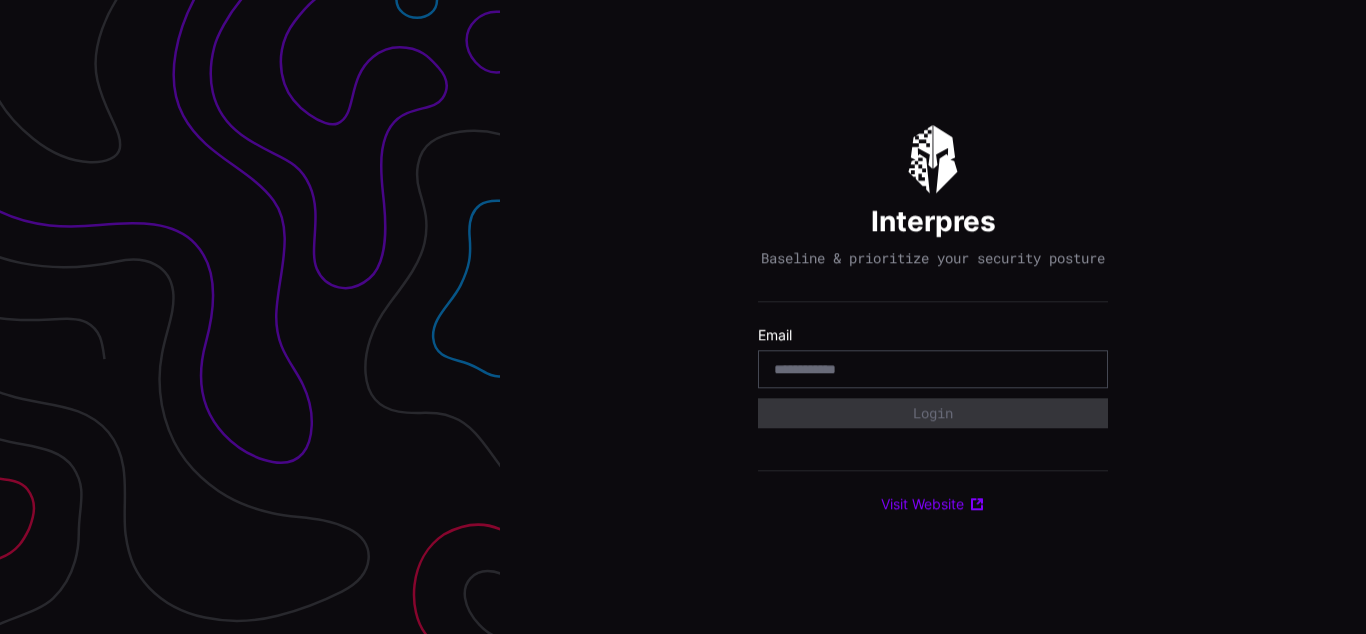 click on "Interpres Baseline & prioritize your security posture Email Login Visit Website" at bounding box center [933, 317] 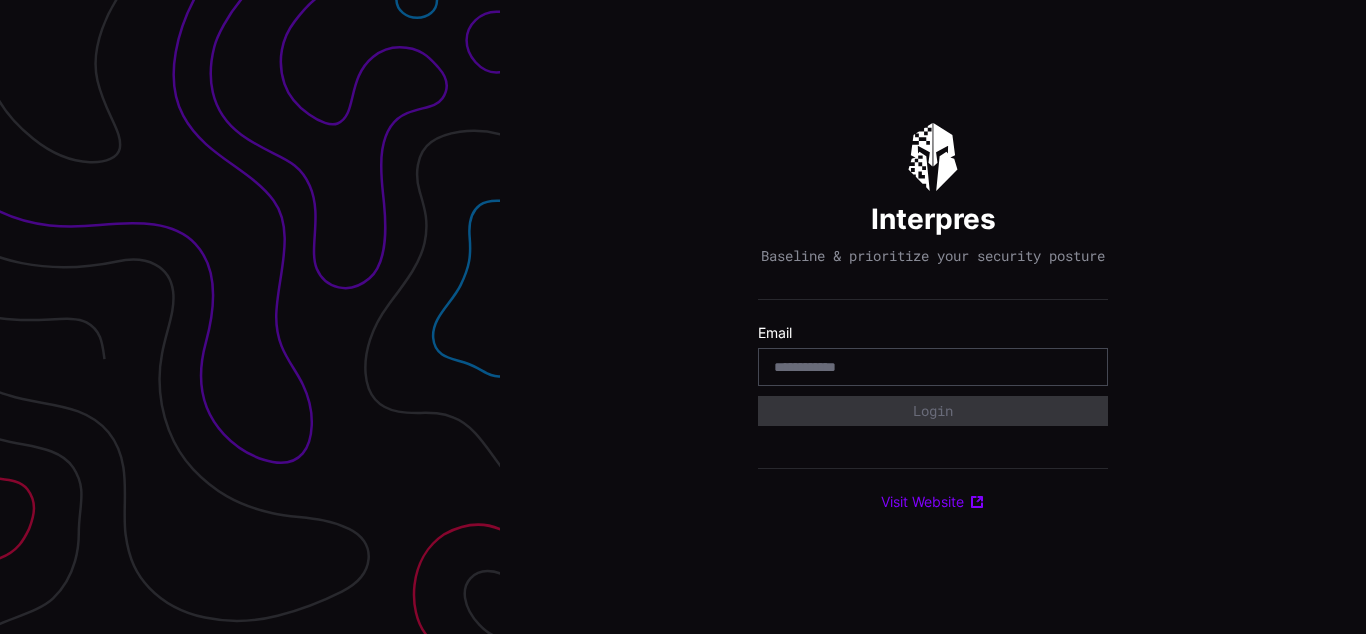 click on "Interpres Baseline & prioritize your security posture Email Login Visit Website" at bounding box center (933, 317) 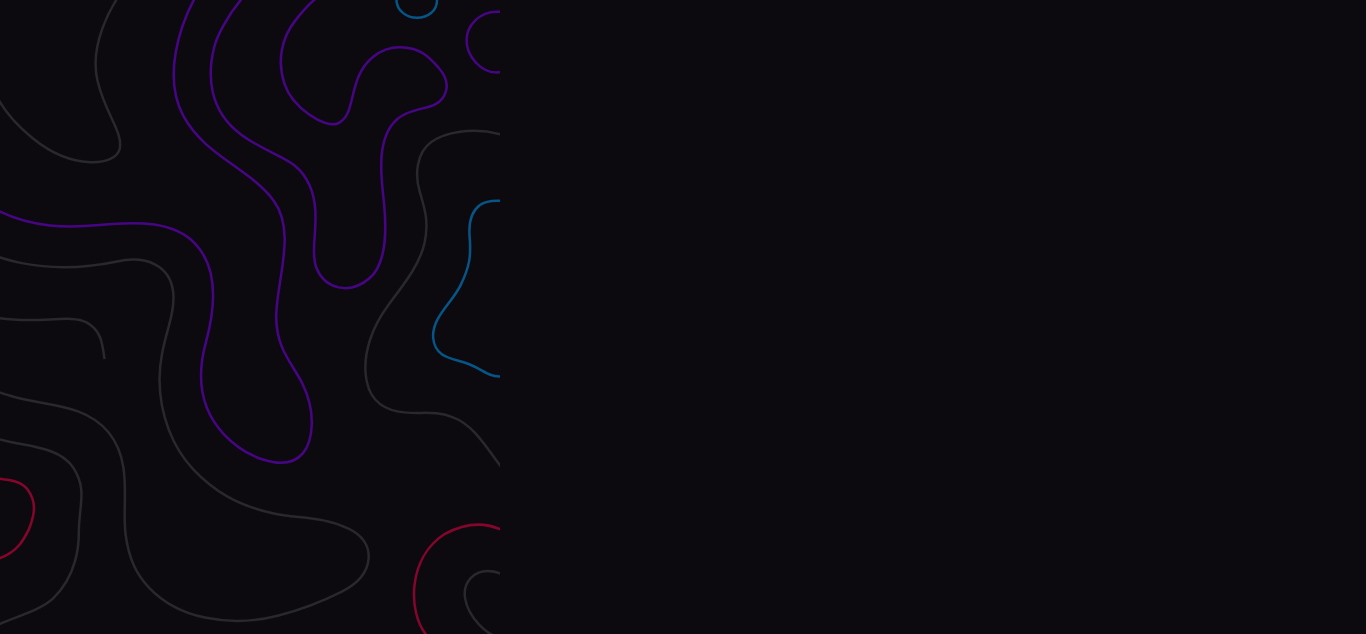 scroll, scrollTop: 0, scrollLeft: 0, axis: both 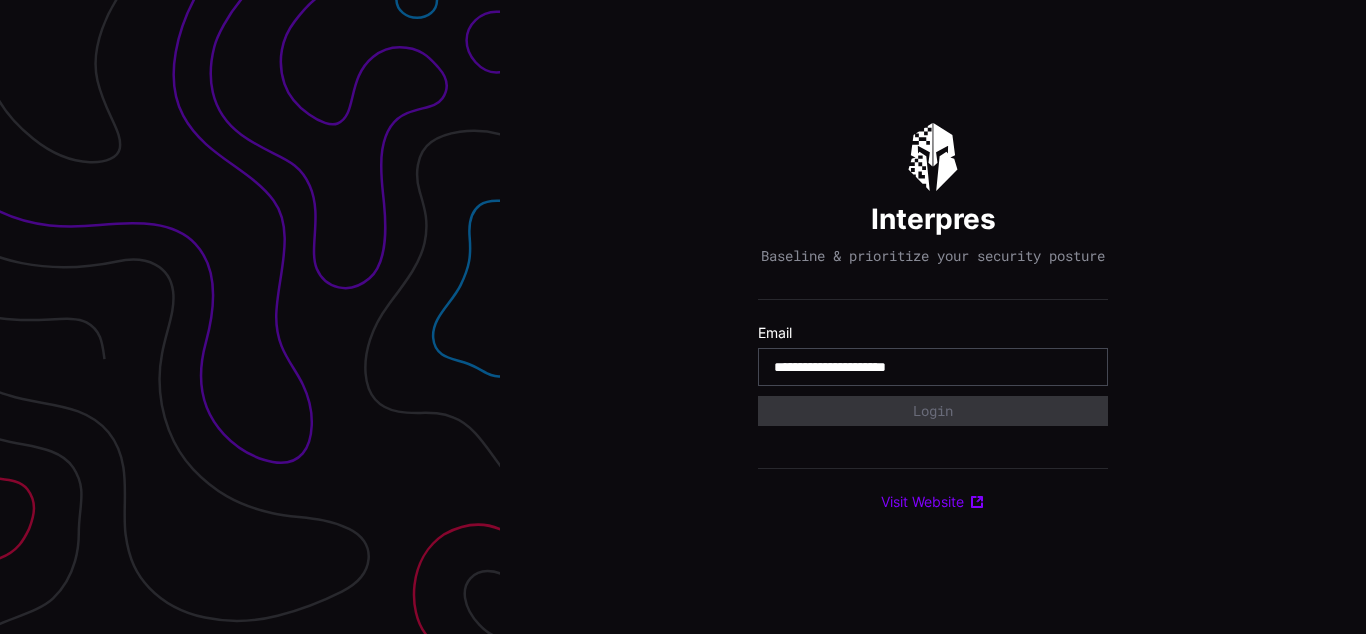 type on "**********" 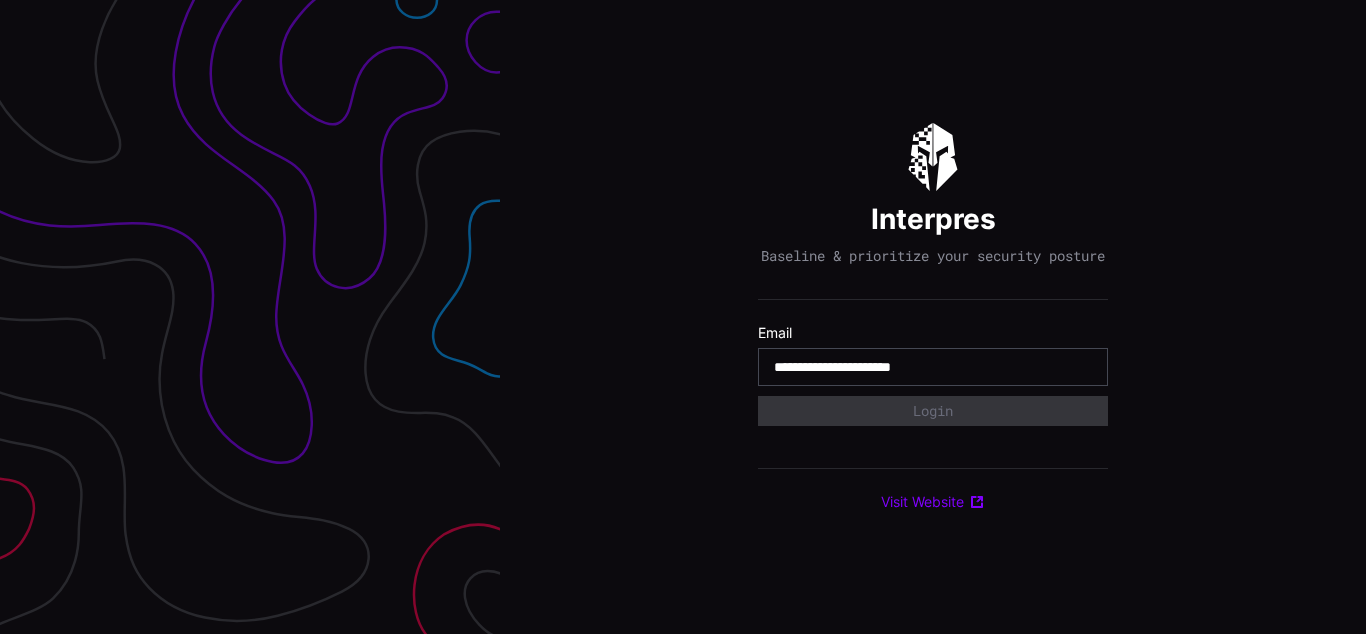 click on "**********" at bounding box center [933, 367] 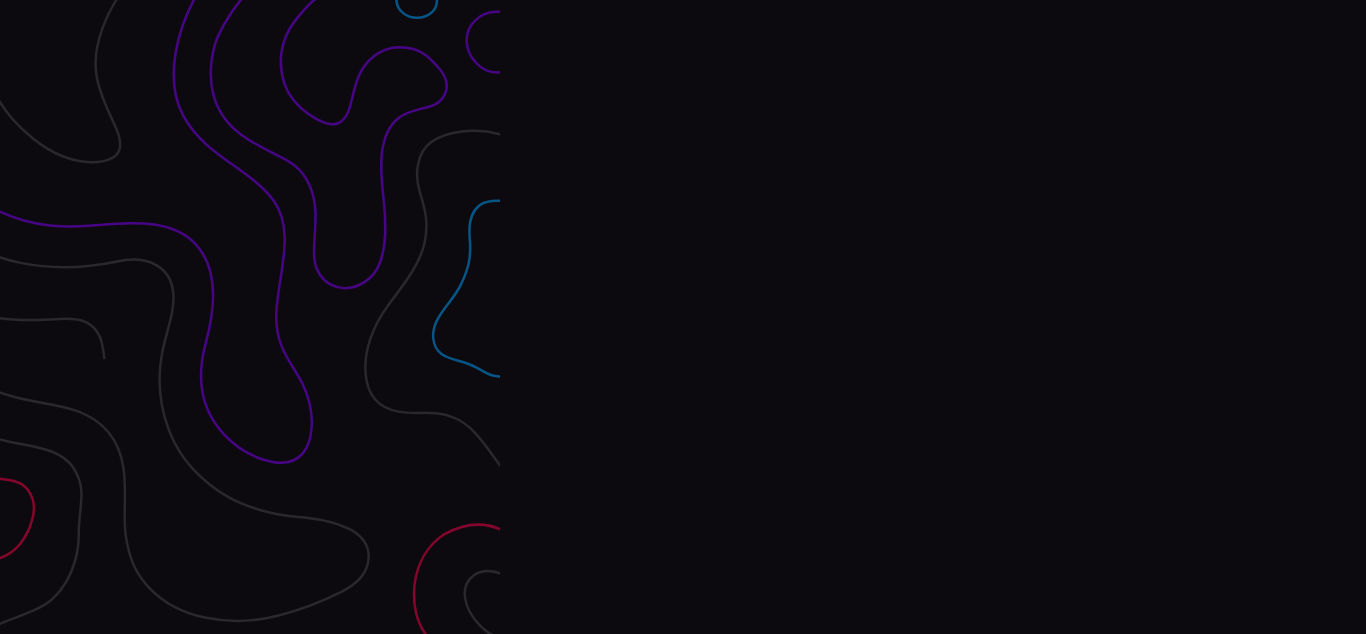 click on "Interpres Baseline & prioritize your security posture Email Login Visit Website" at bounding box center [933, 317] 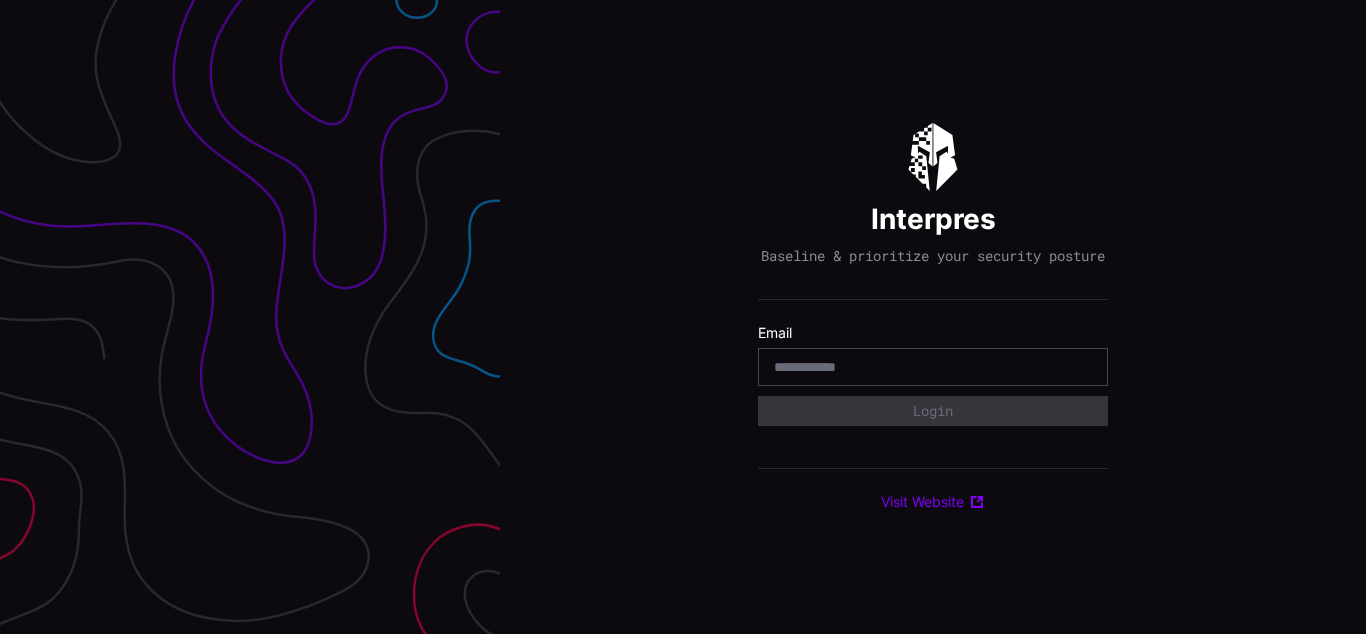 scroll, scrollTop: 0, scrollLeft: 0, axis: both 